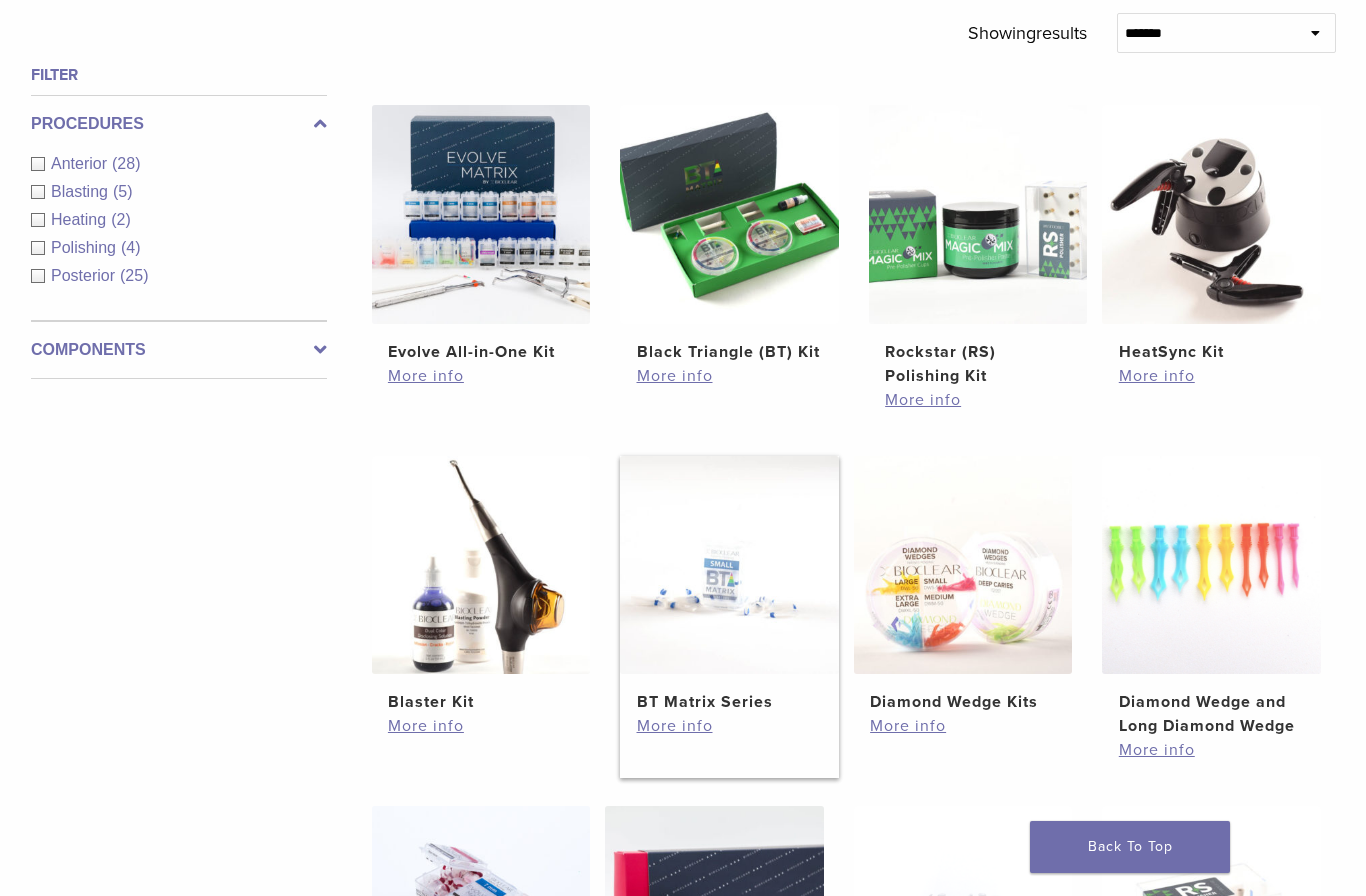 scroll, scrollTop: 635, scrollLeft: 0, axis: vertical 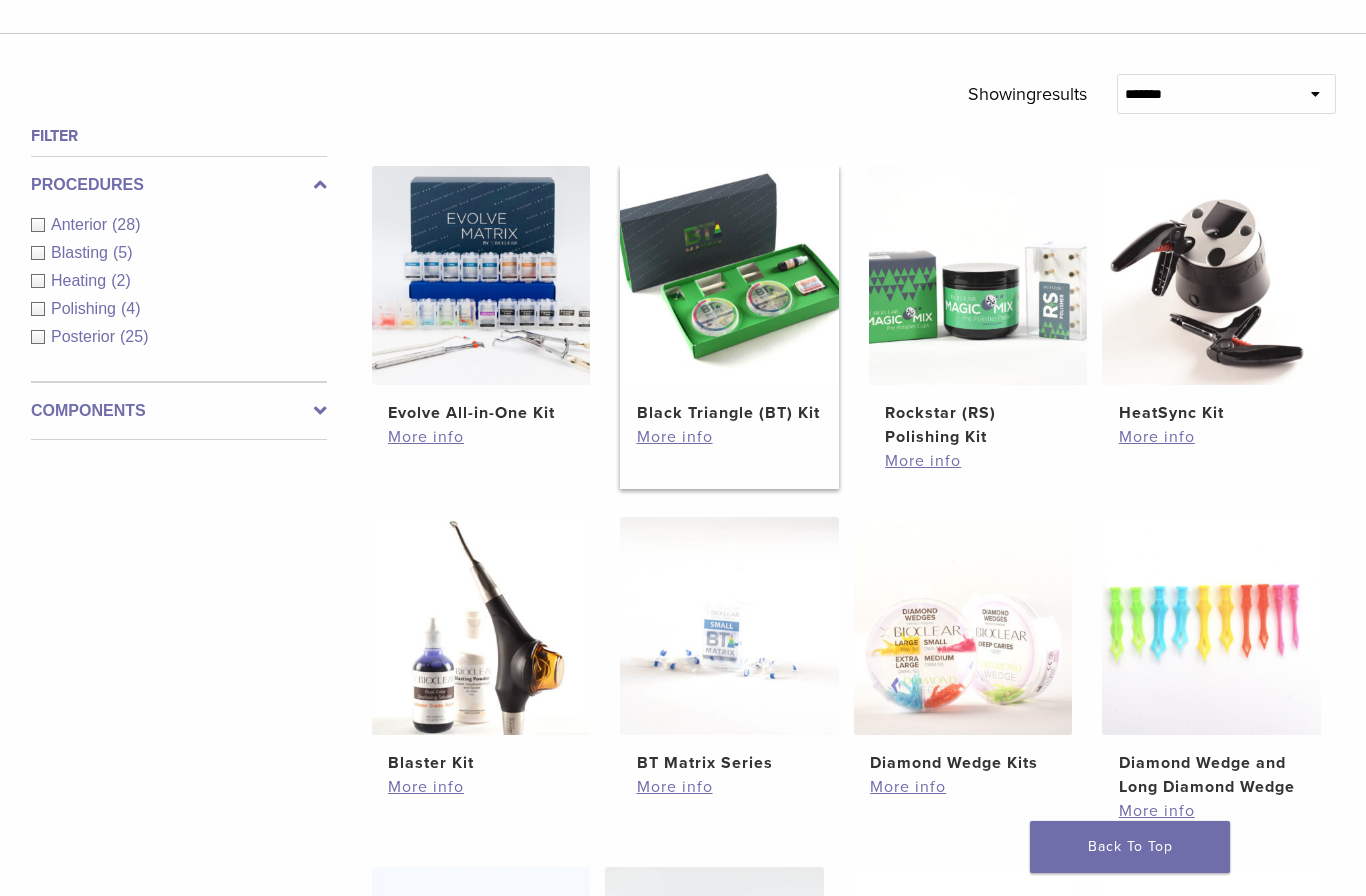 click at bounding box center [729, 275] 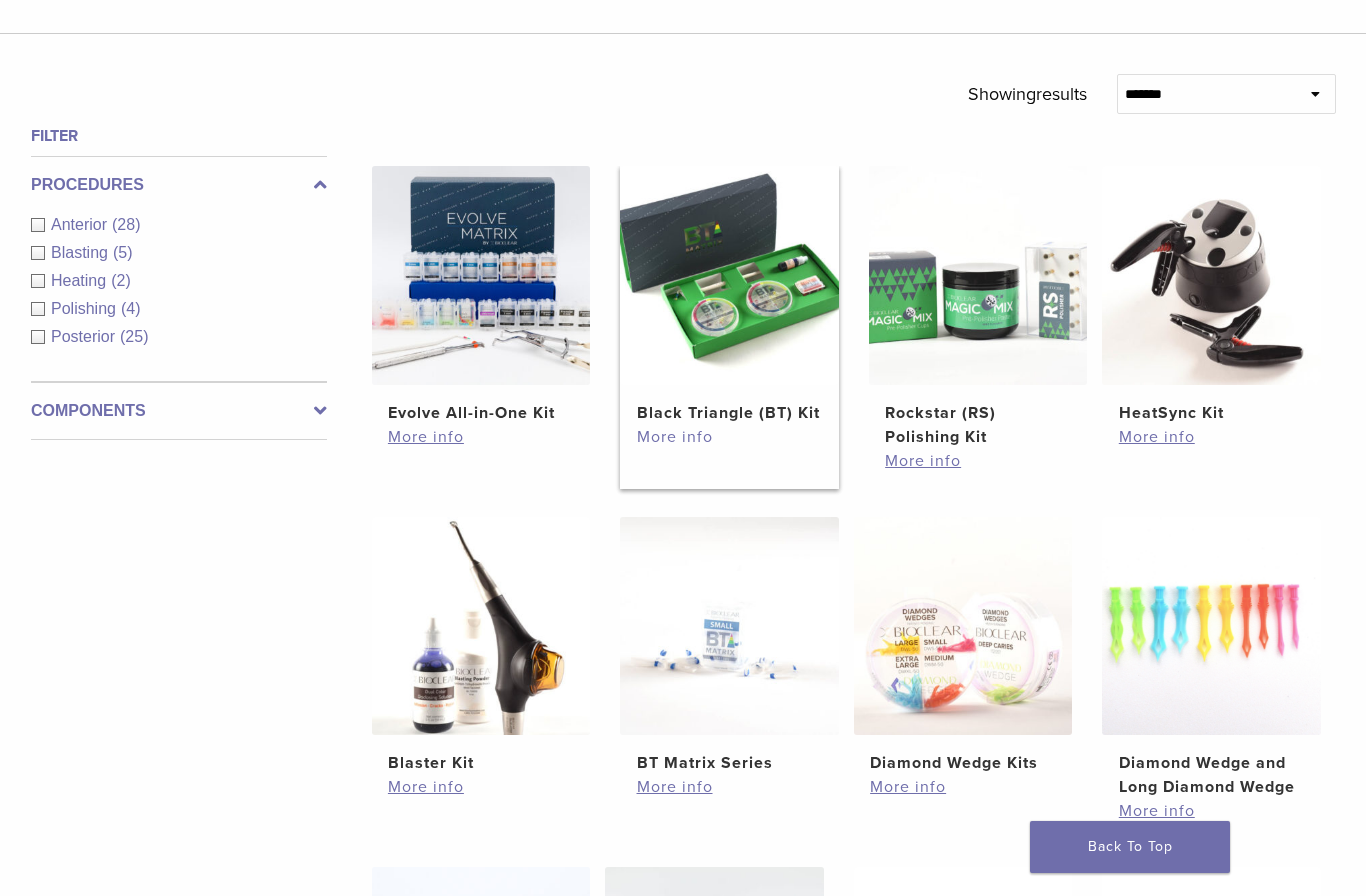 click on "More info" at bounding box center (730, 437) 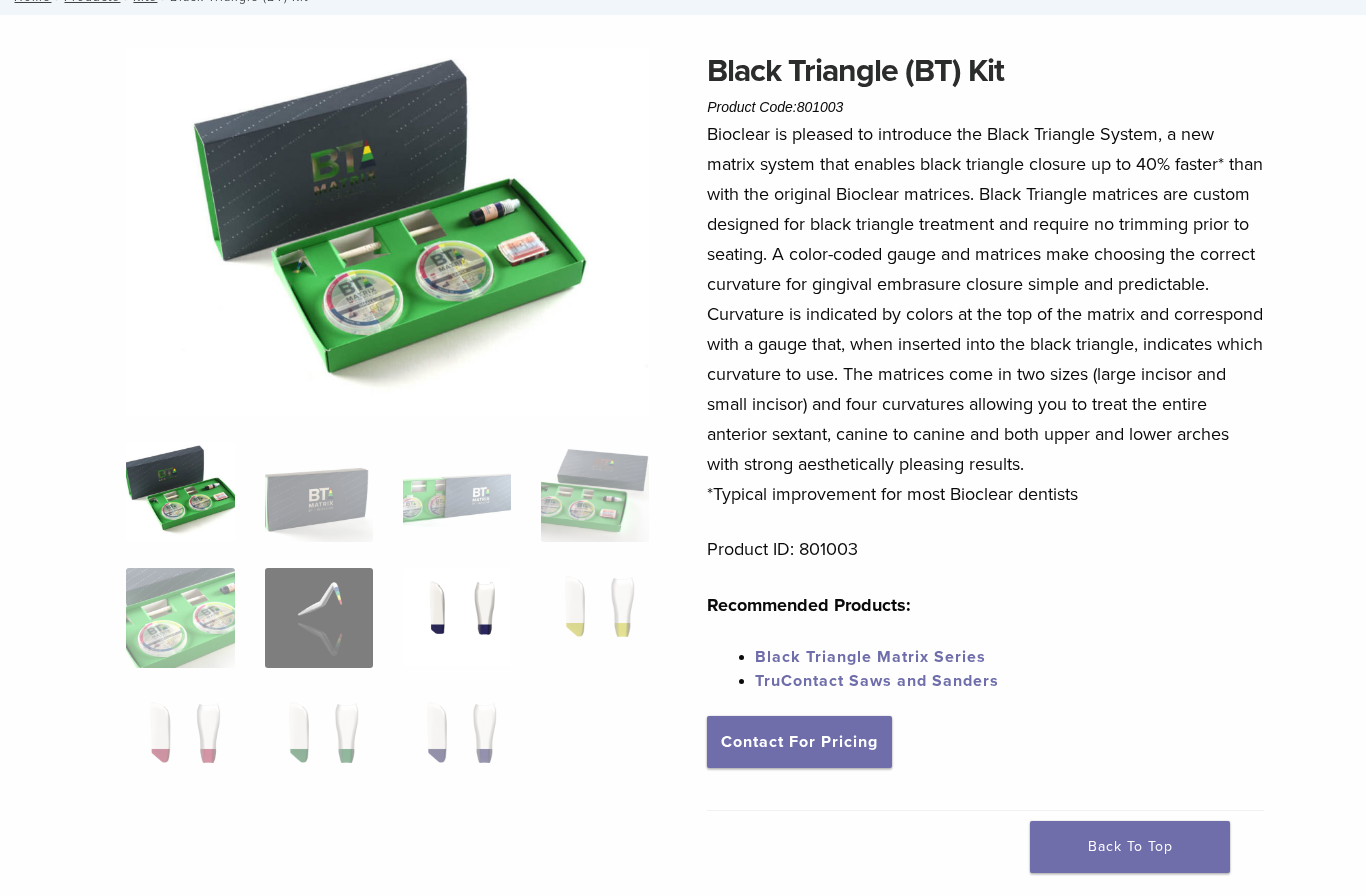 scroll, scrollTop: 0, scrollLeft: 0, axis: both 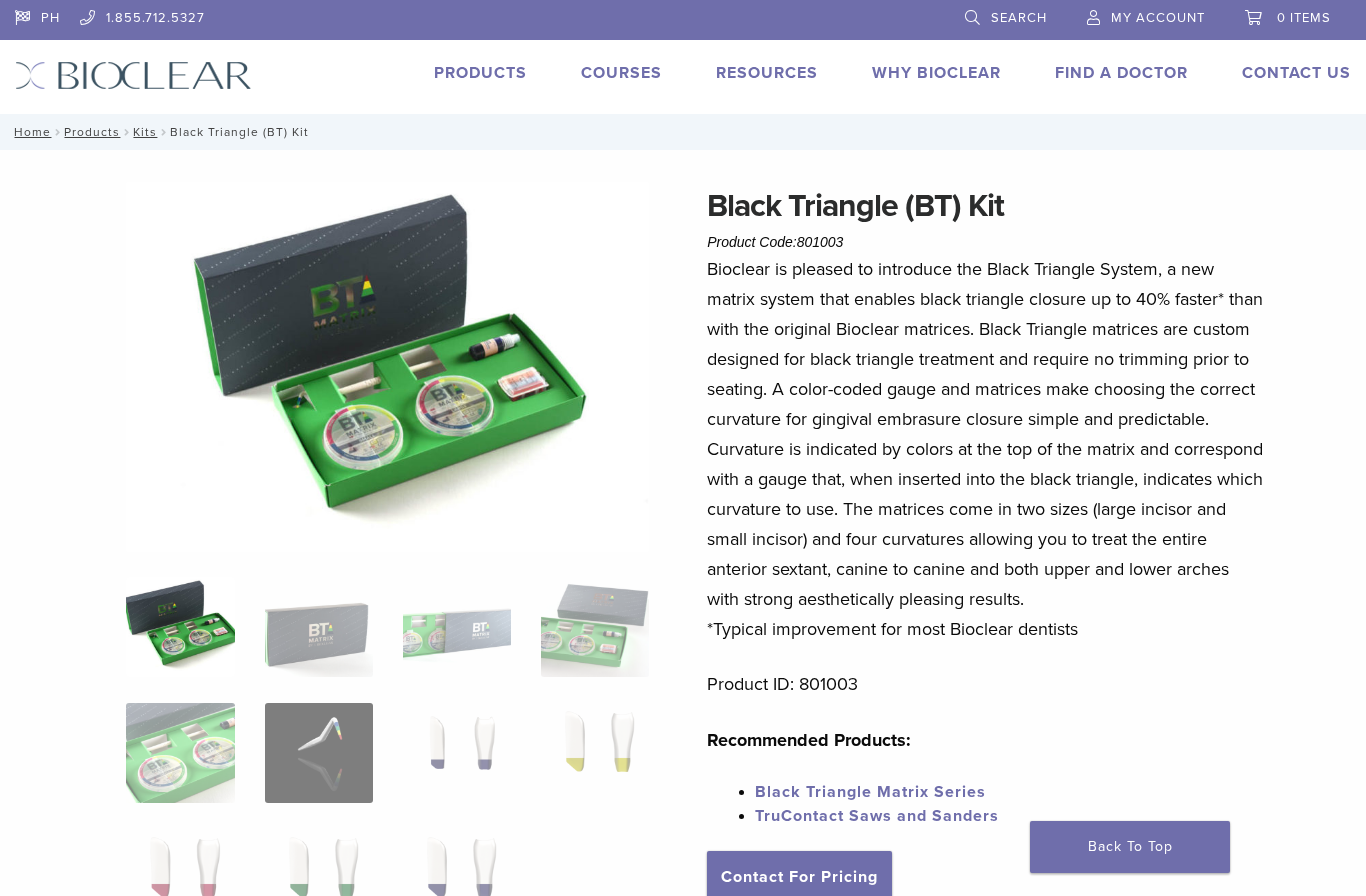 click at bounding box center [387, 766] 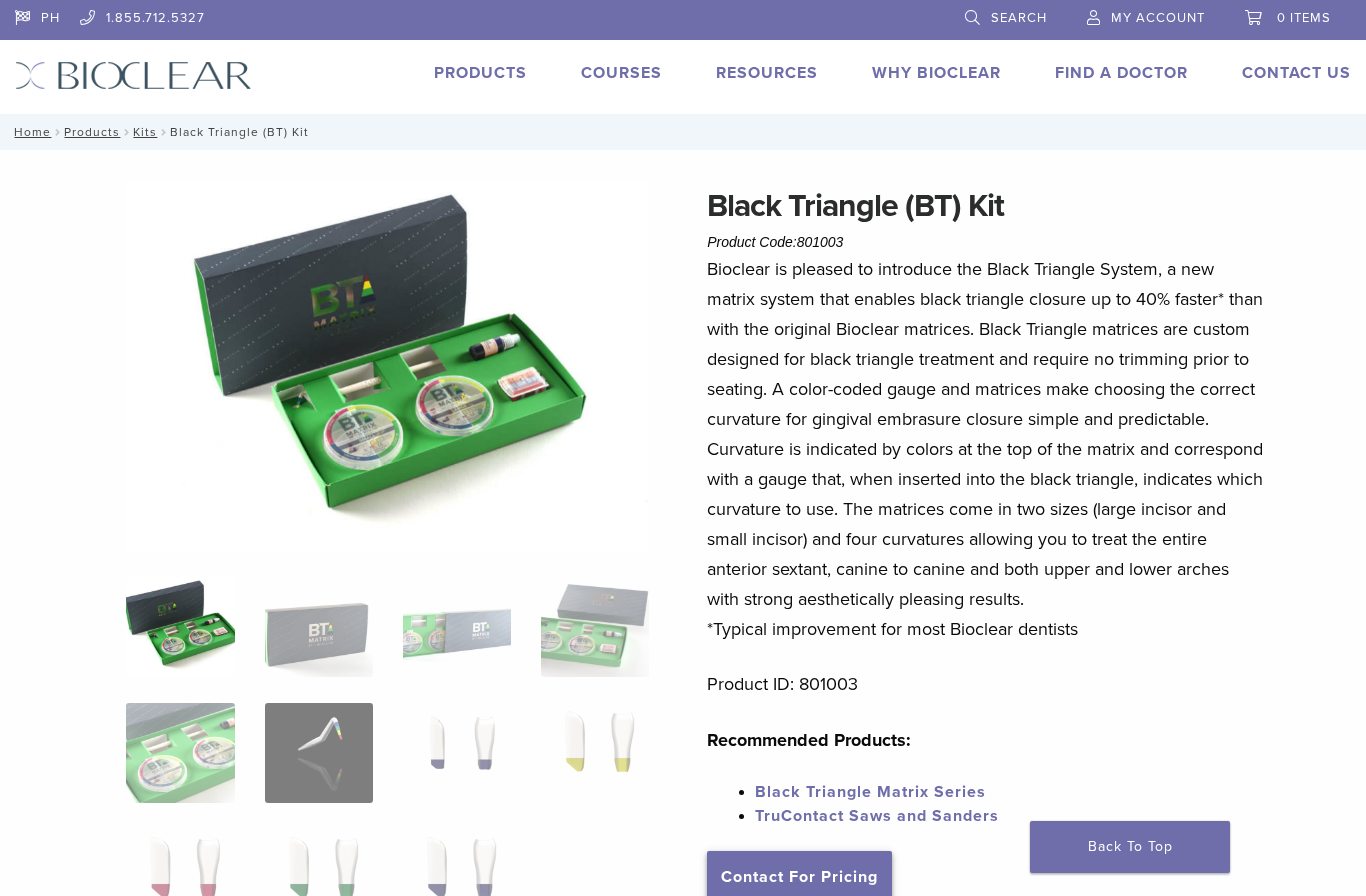 click on "Contact For Pricing" at bounding box center [799, 877] 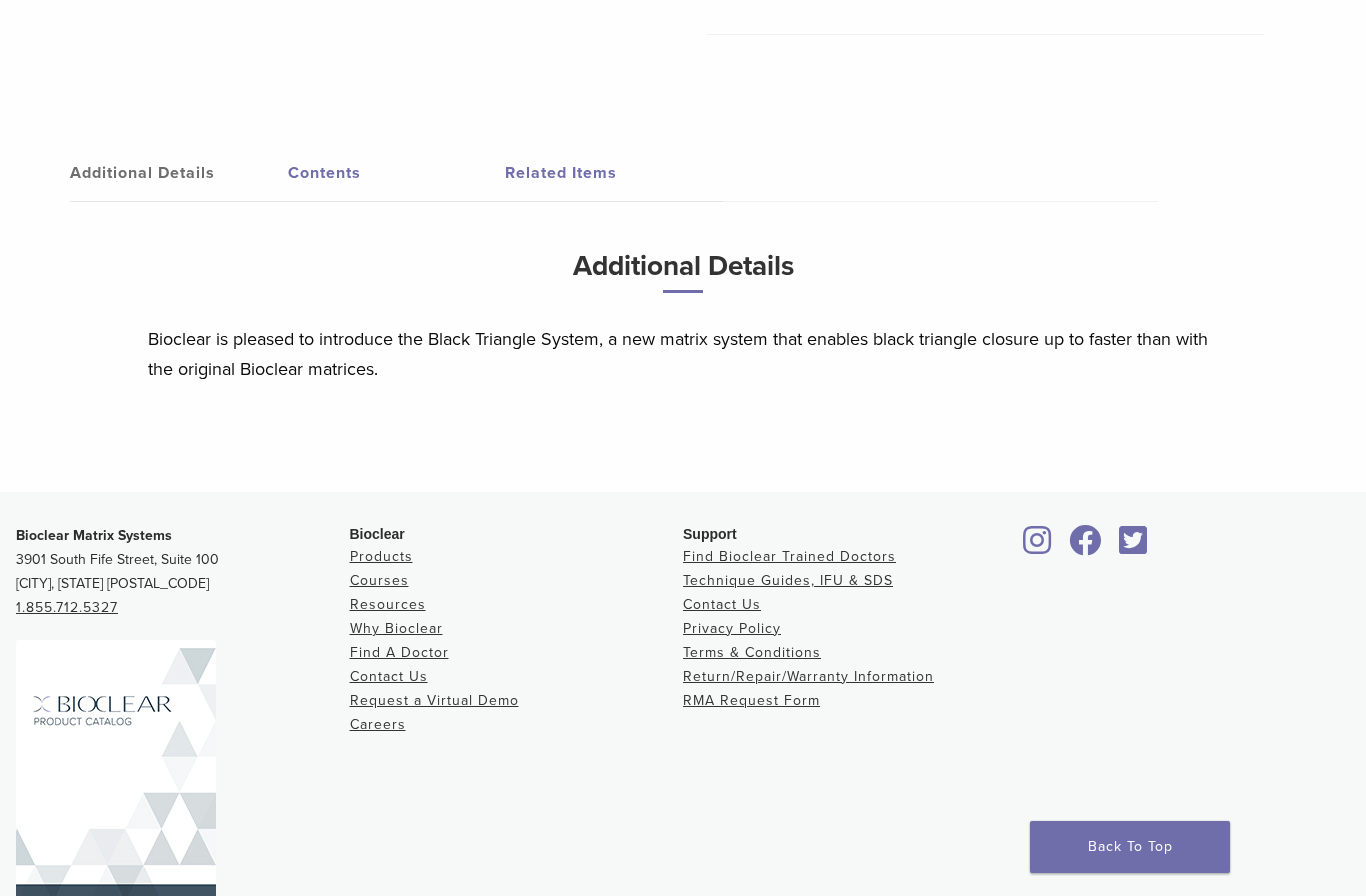 scroll, scrollTop: 908, scrollLeft: 0, axis: vertical 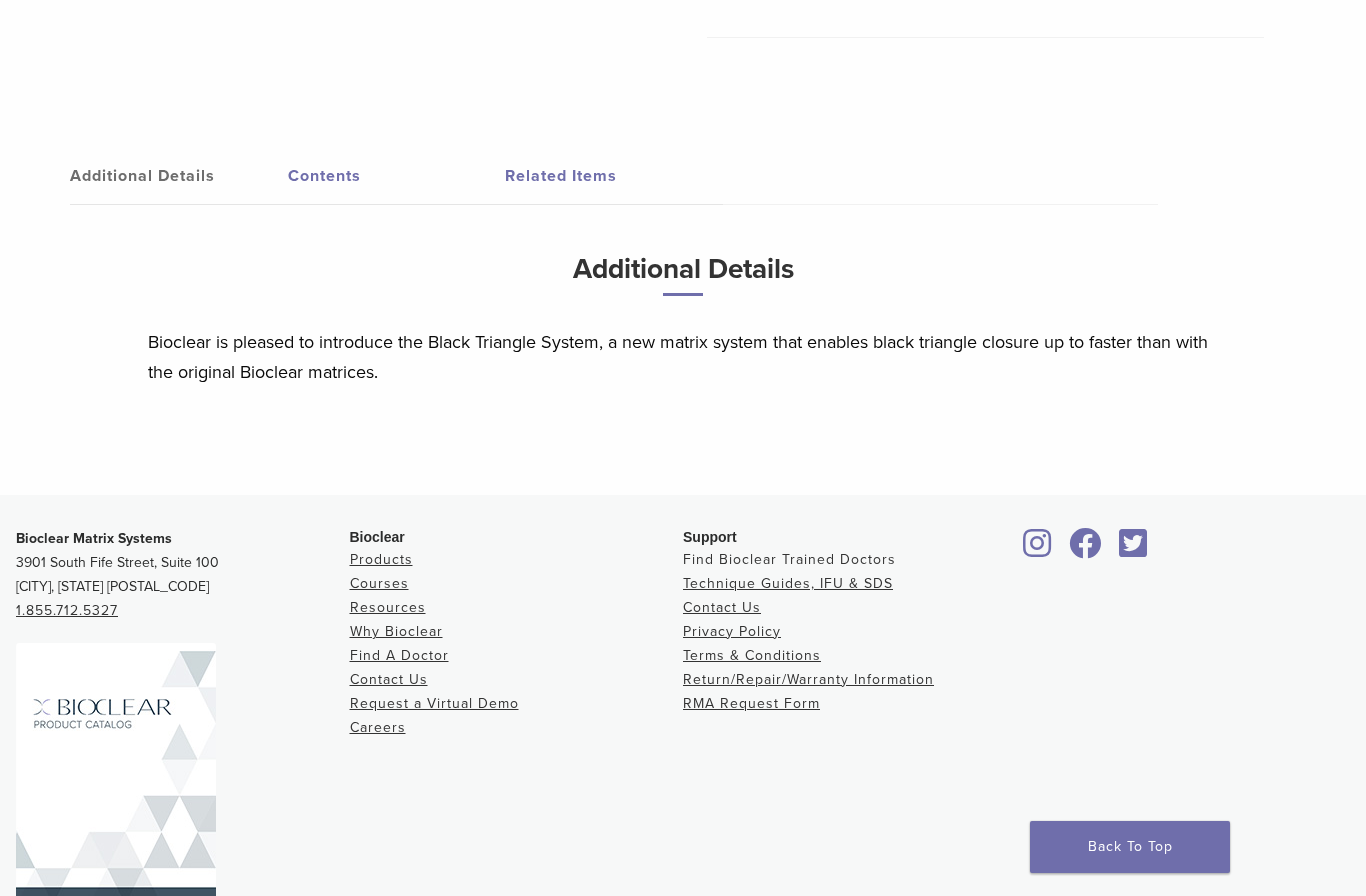 click on "Find Bioclear Trained Doctors" at bounding box center (789, 559) 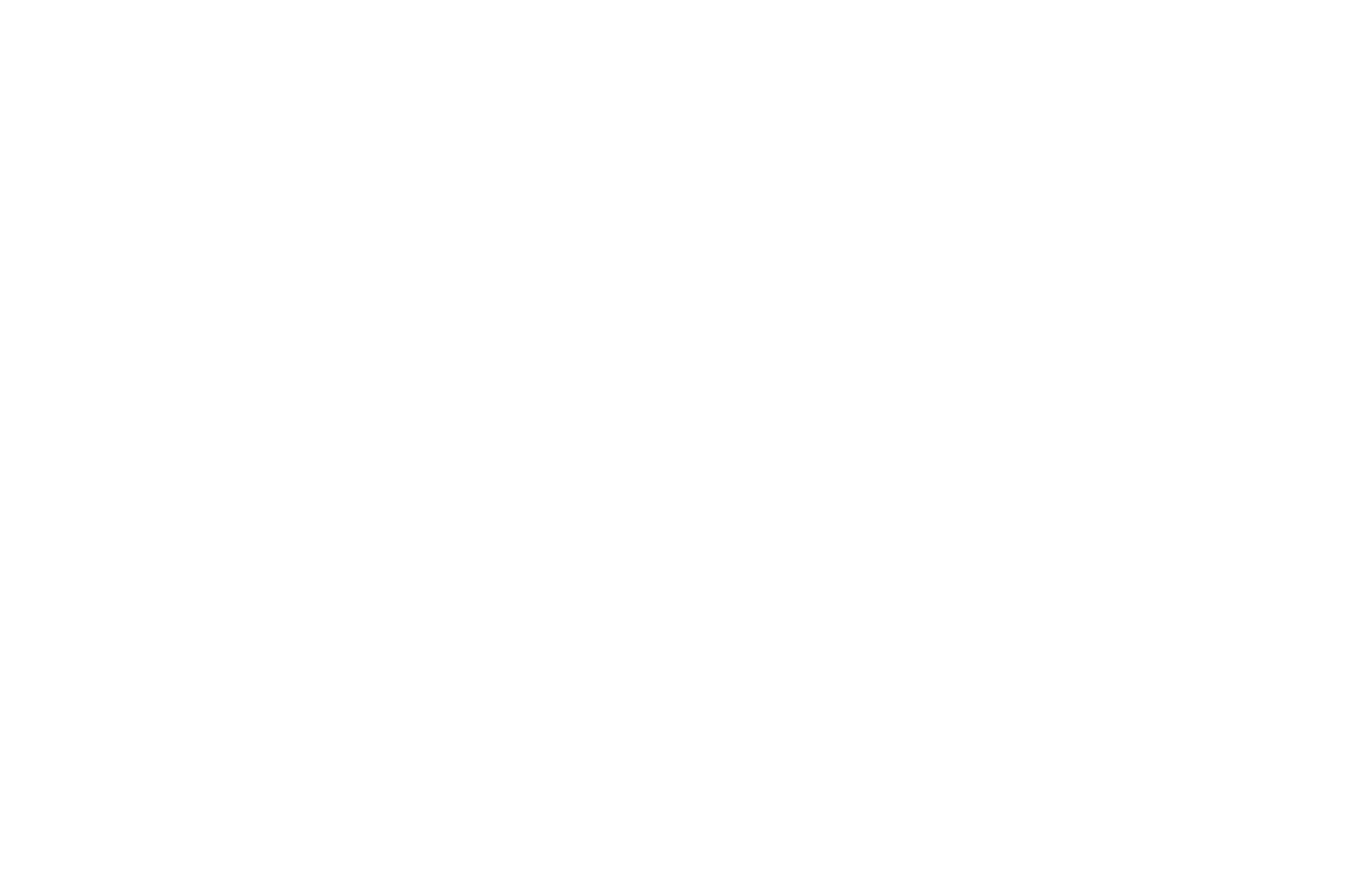 scroll, scrollTop: 981, scrollLeft: 0, axis: vertical 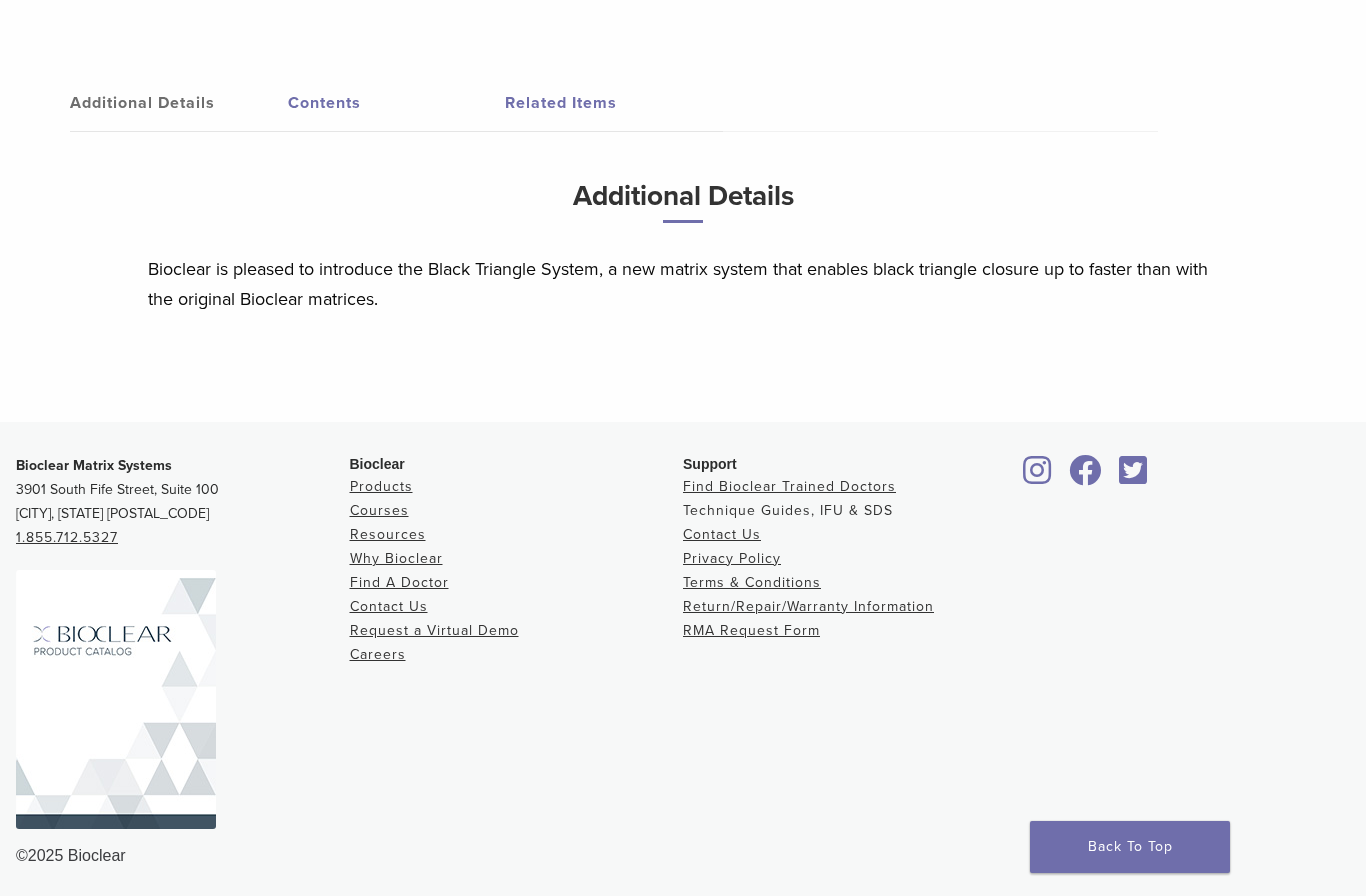 click on "Technique Guides, IFU & SDS" at bounding box center [788, 510] 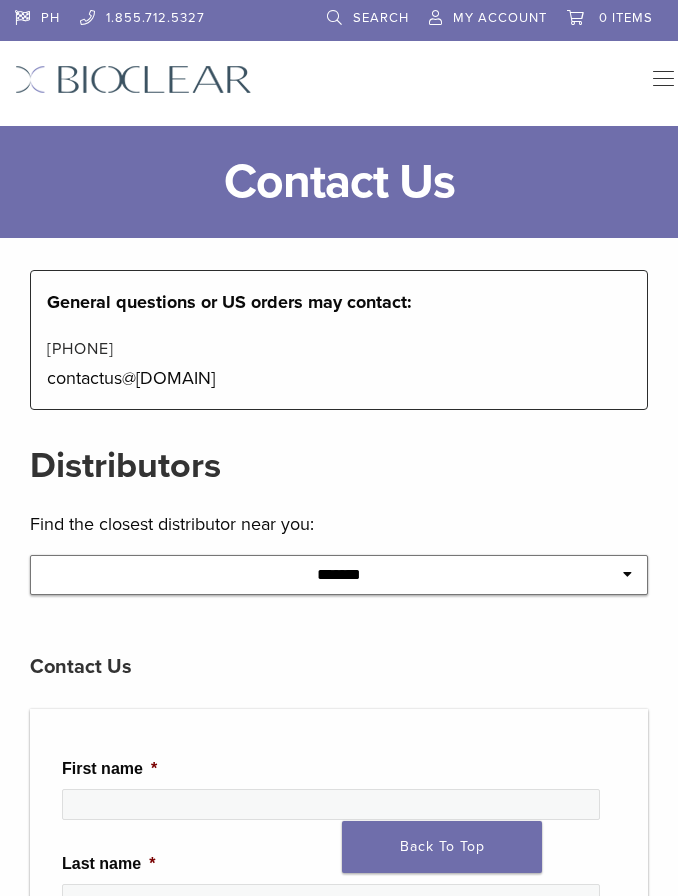 scroll, scrollTop: 0, scrollLeft: 0, axis: both 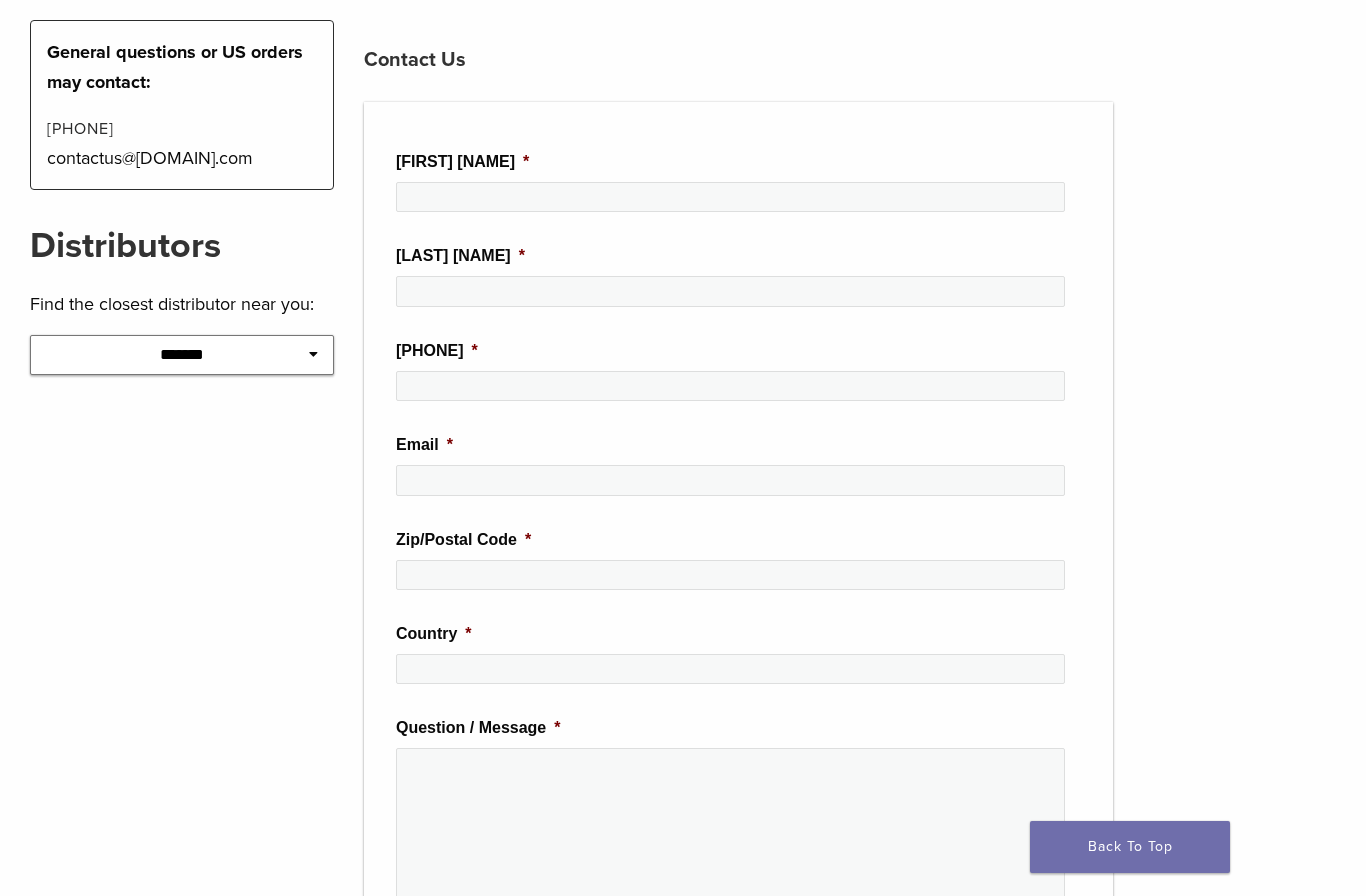 click on "**********" at bounding box center [182, 355] 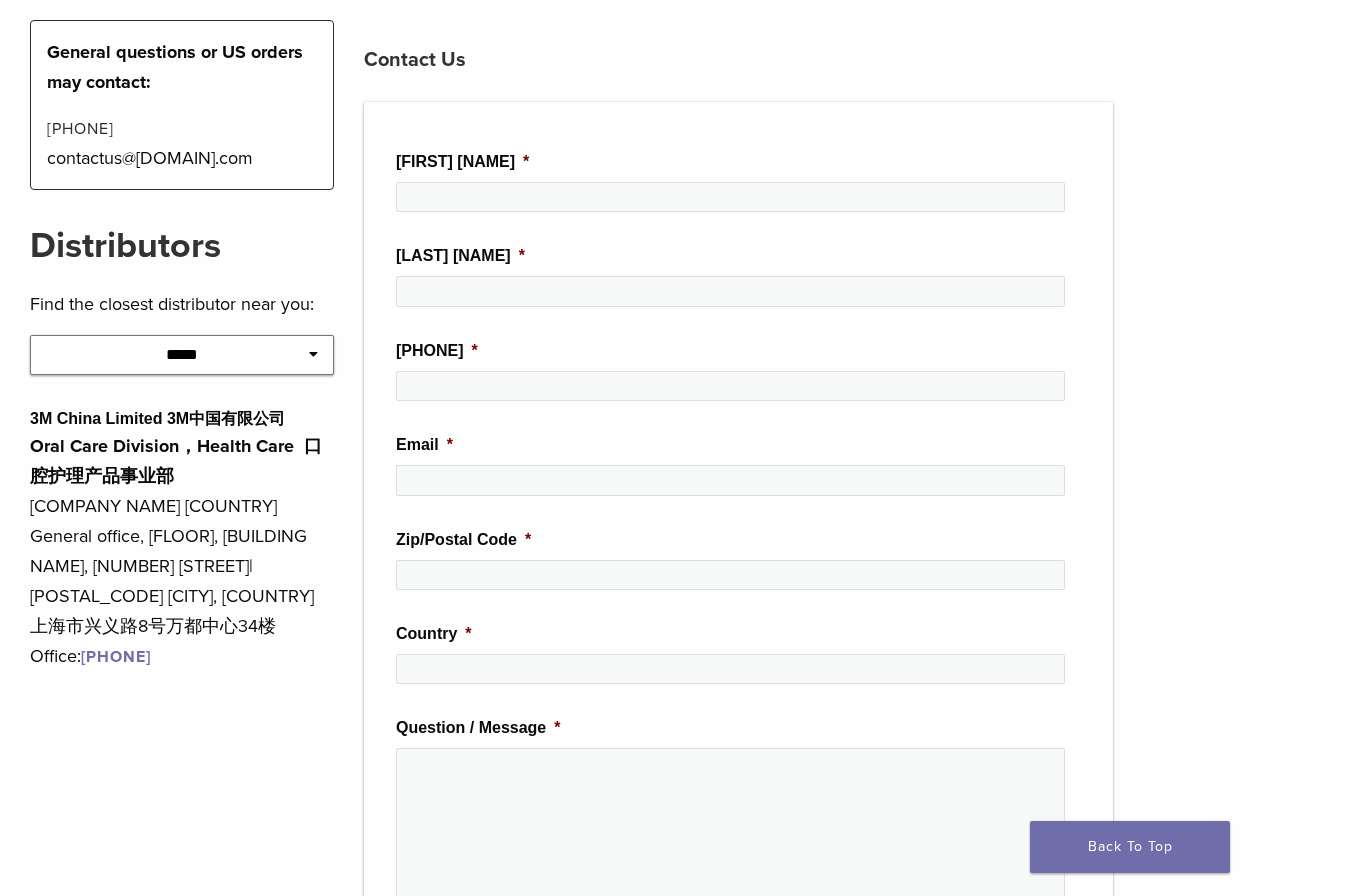 click on "**********" at bounding box center (182, 355) 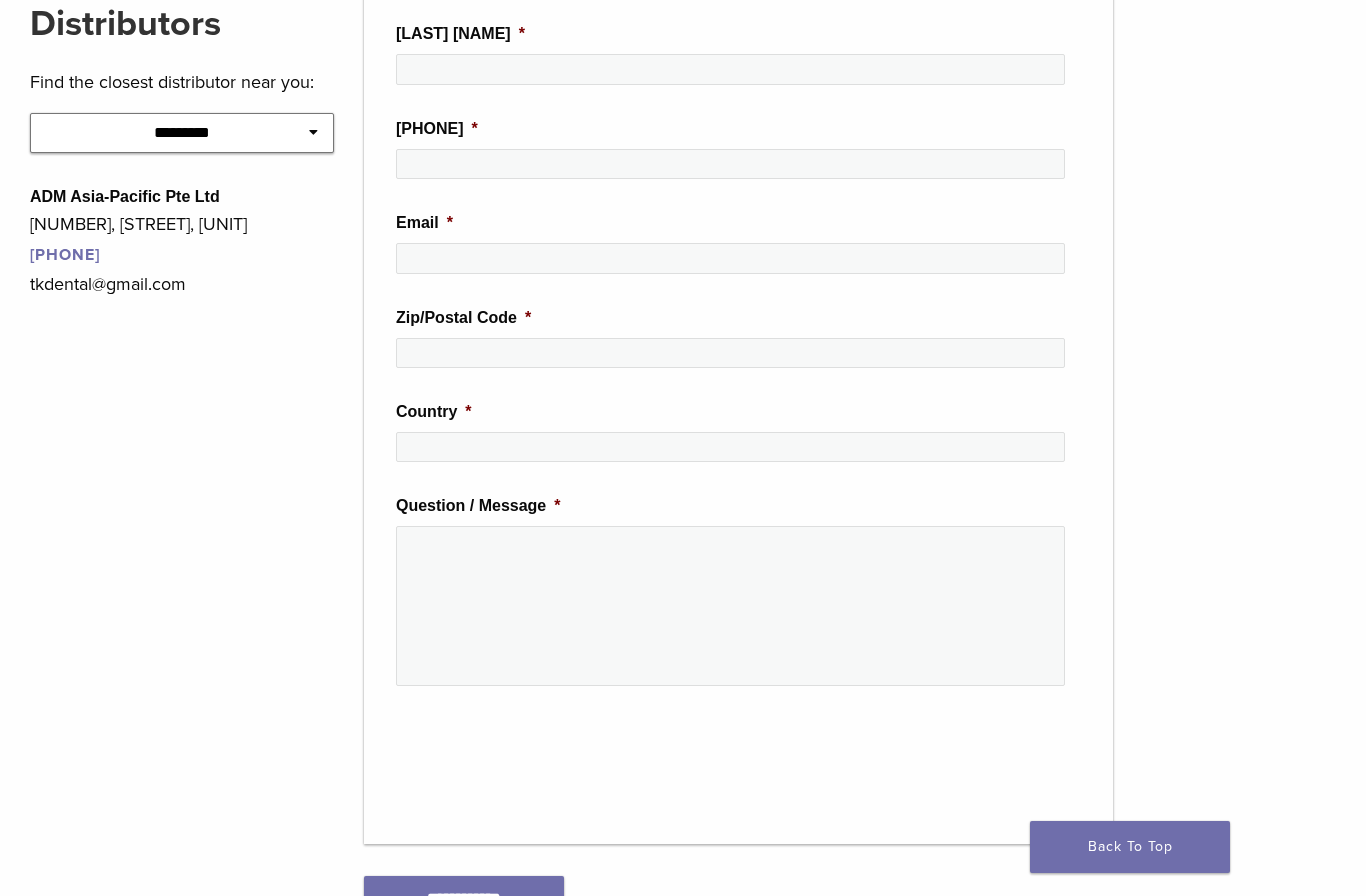 scroll, scrollTop: 21, scrollLeft: 0, axis: vertical 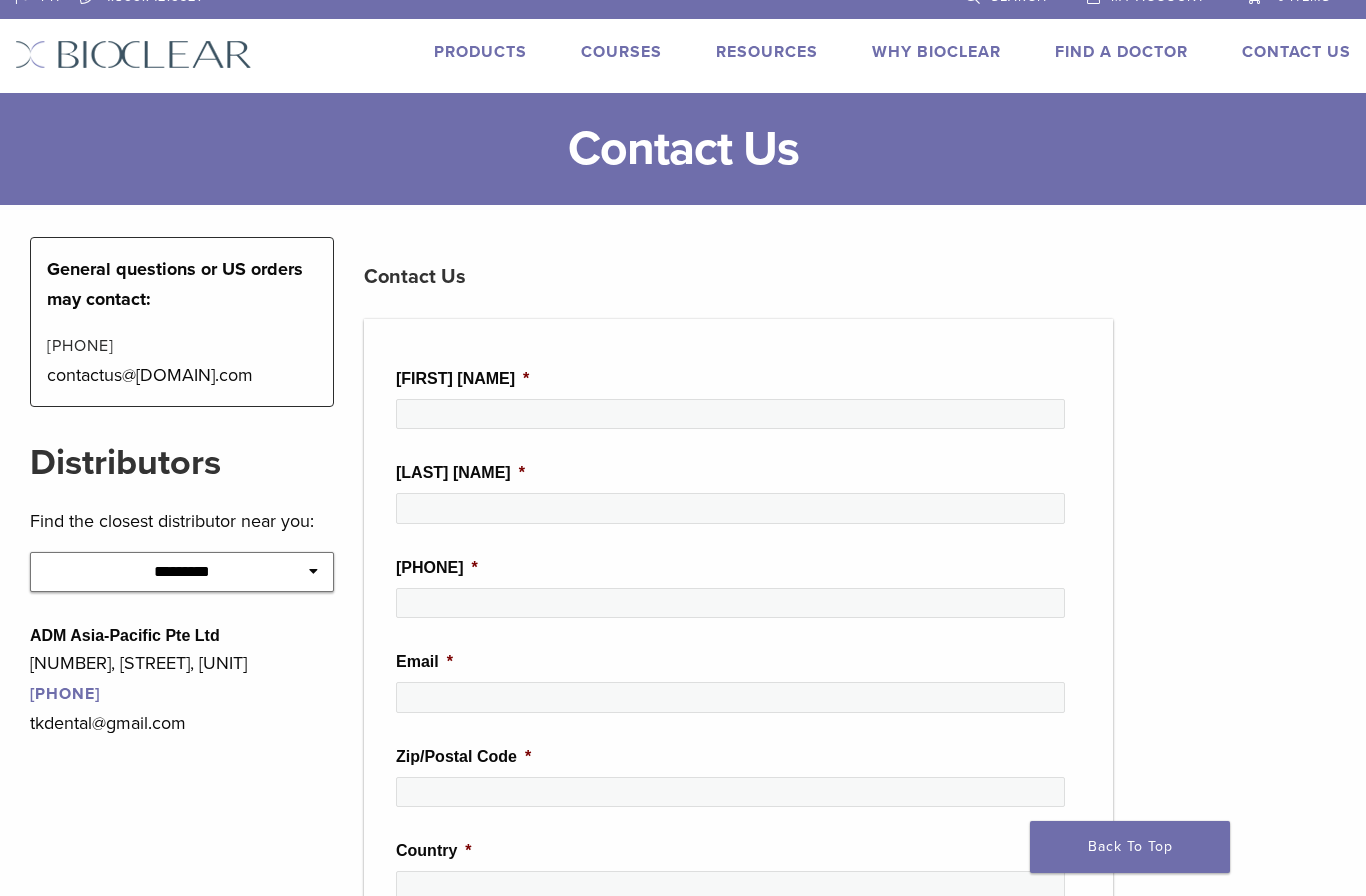 click on "Why Bioclear" at bounding box center [936, 52] 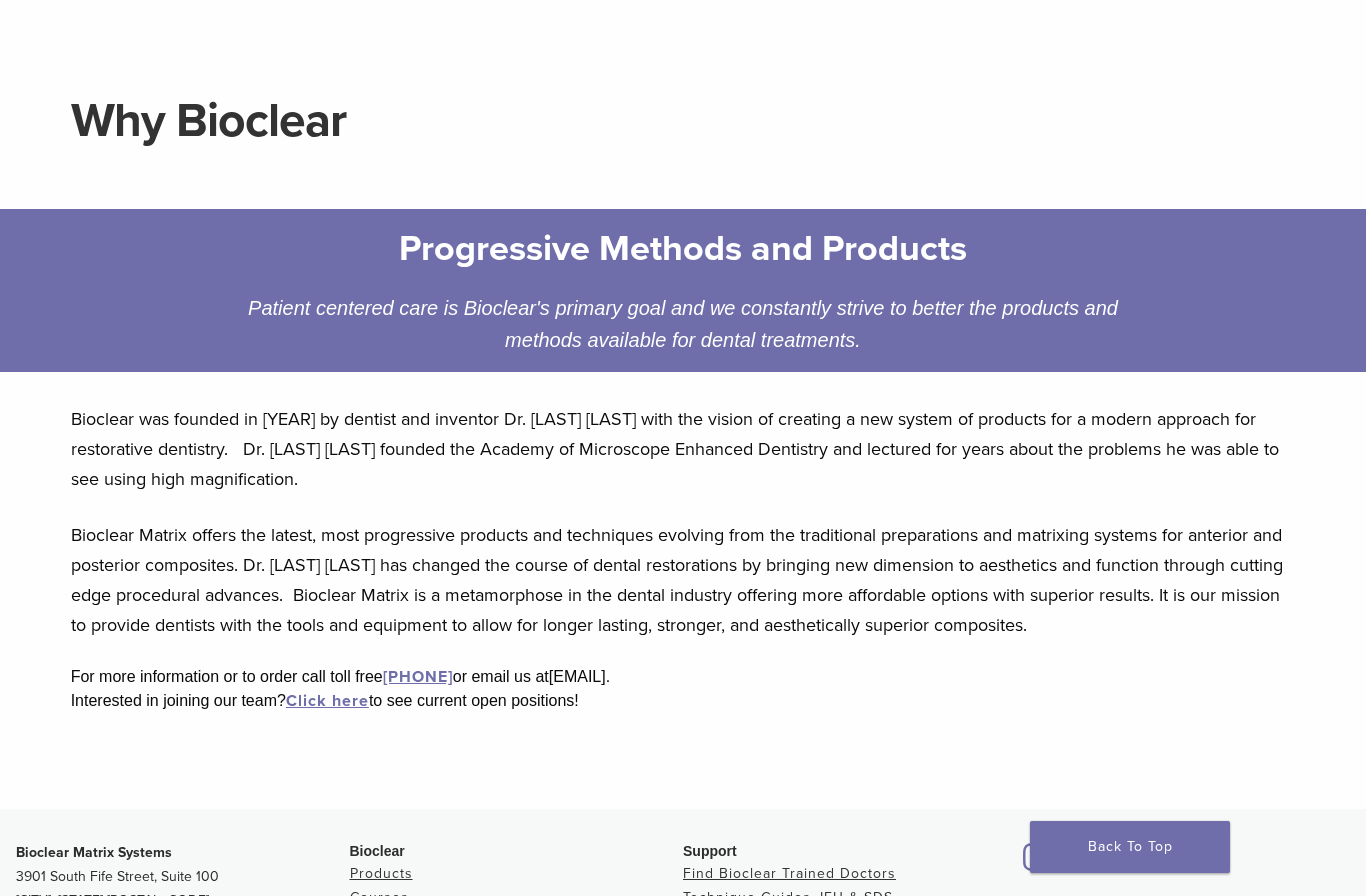 scroll, scrollTop: 0, scrollLeft: 0, axis: both 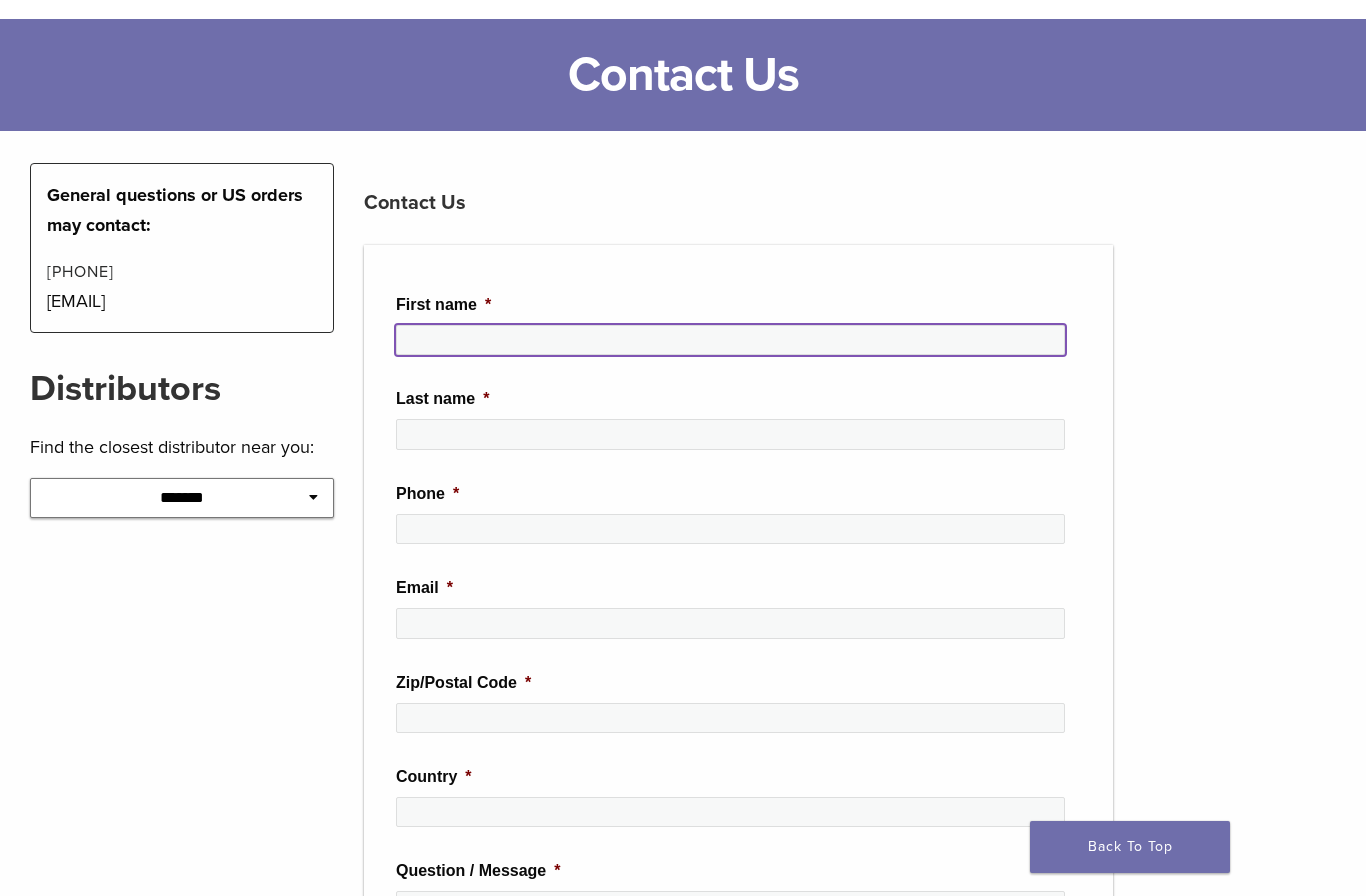 click on "First name *" at bounding box center (730, 340) 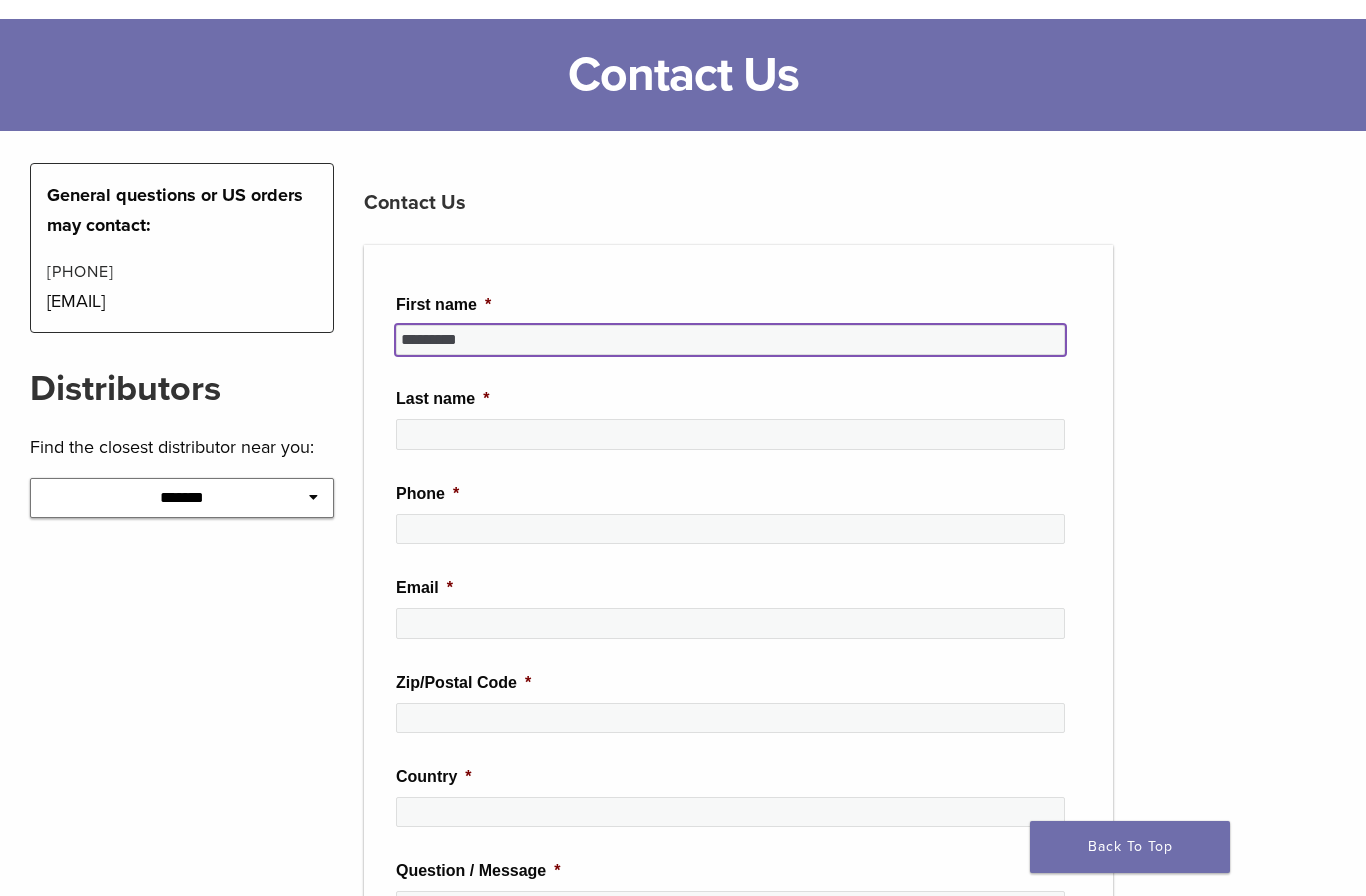 type on "*********" 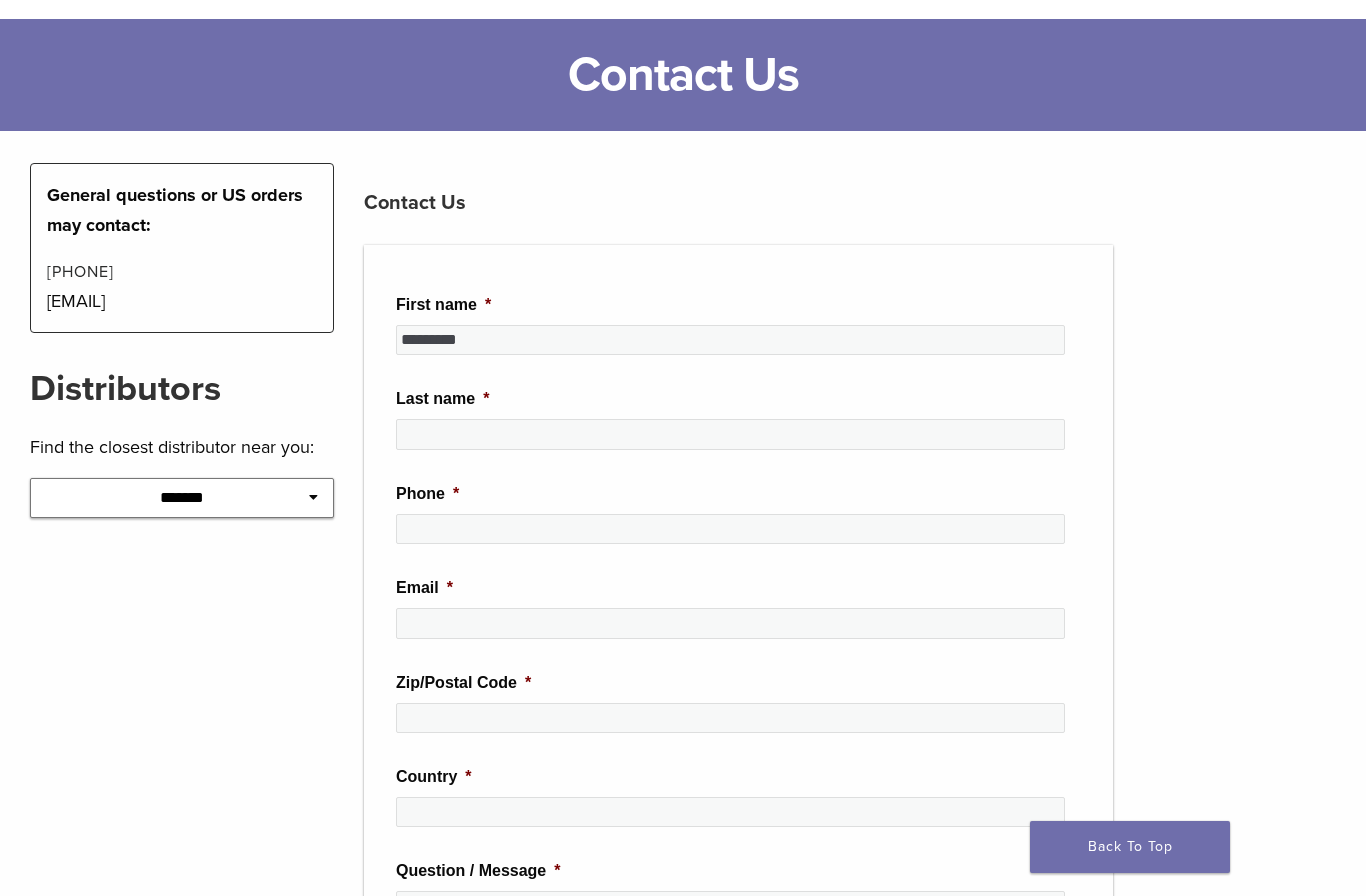 click on "**********" at bounding box center [182, 498] 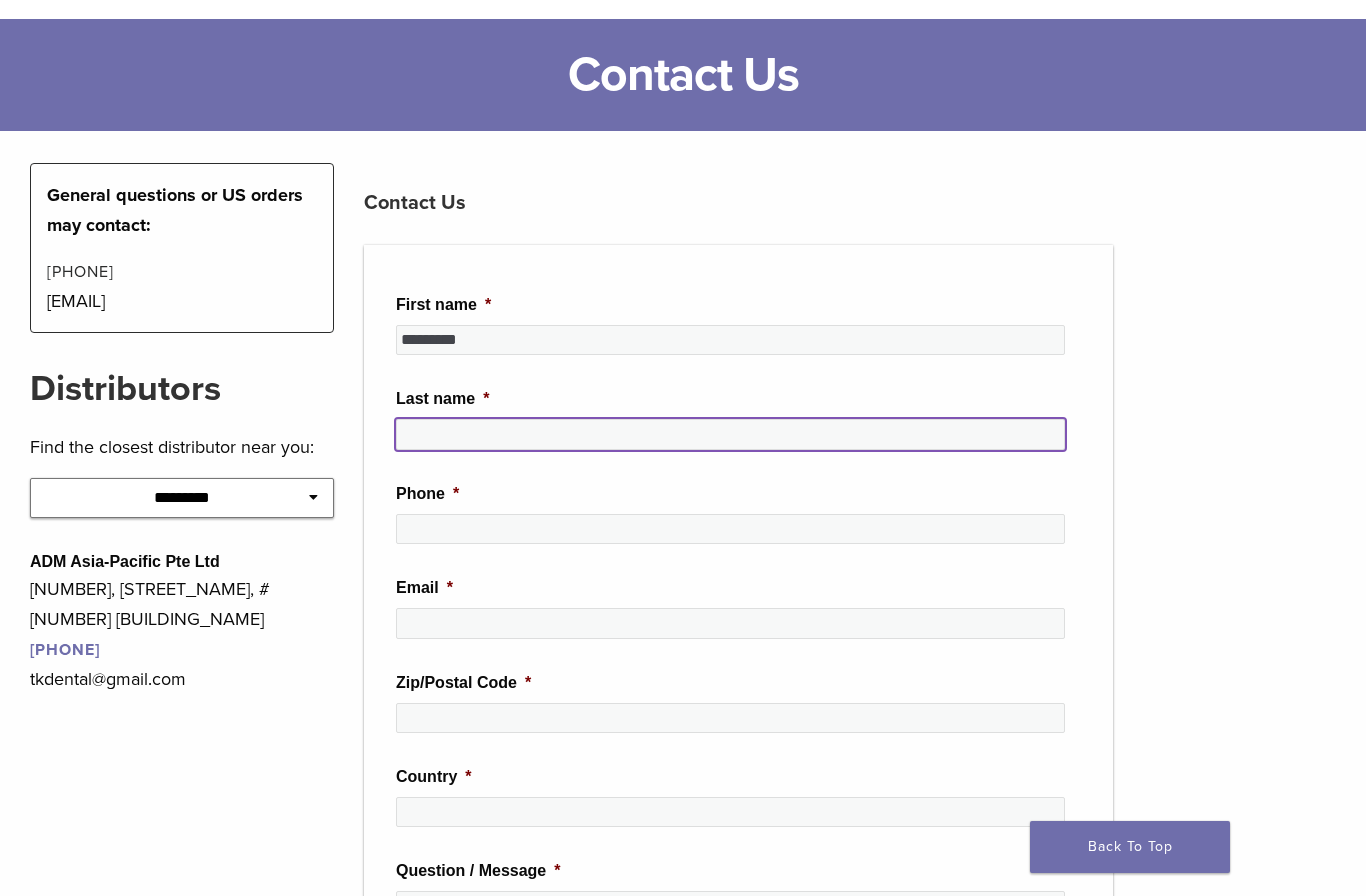 click on "Last name *" at bounding box center (730, 434) 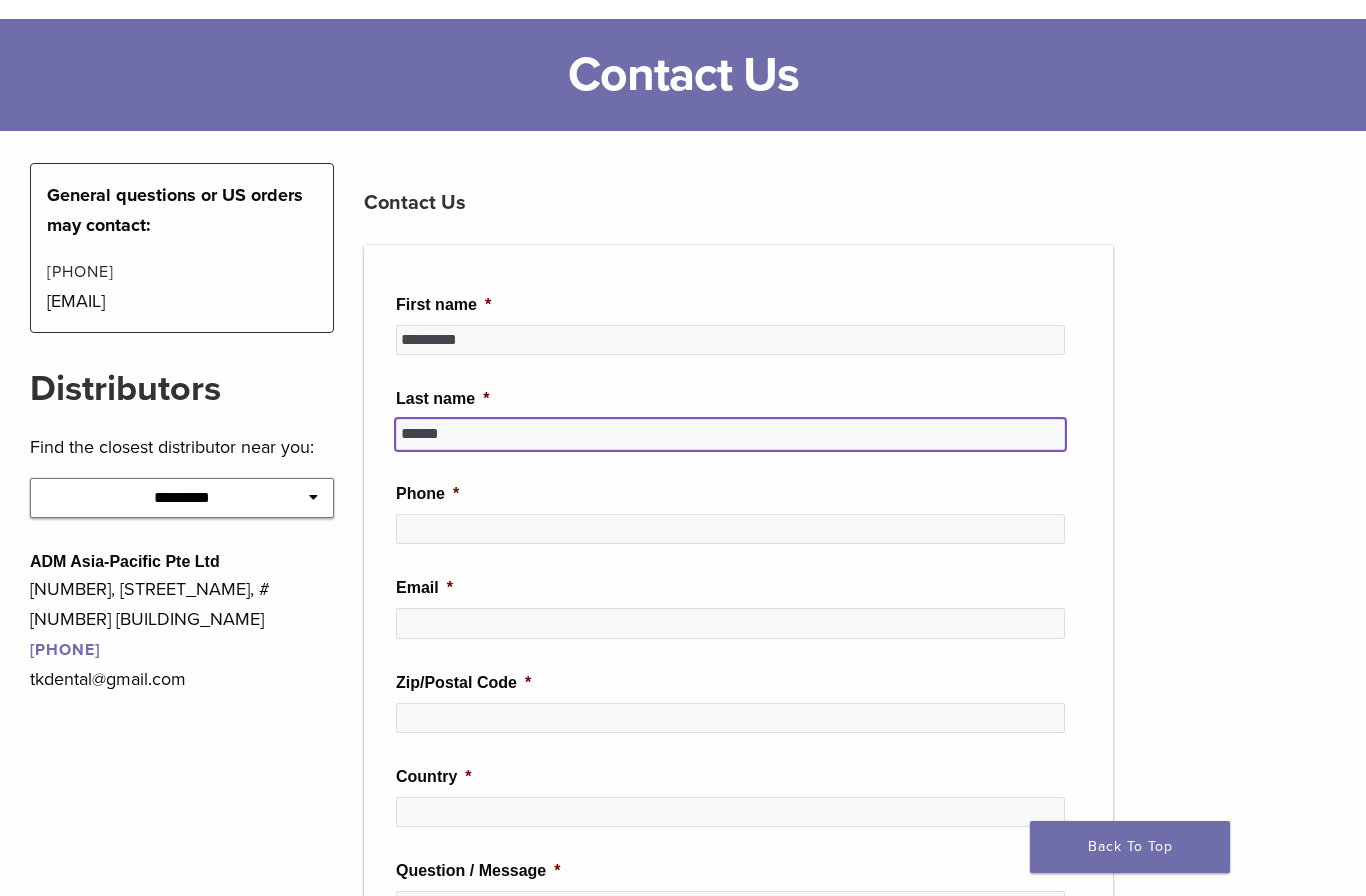 type on "*******" 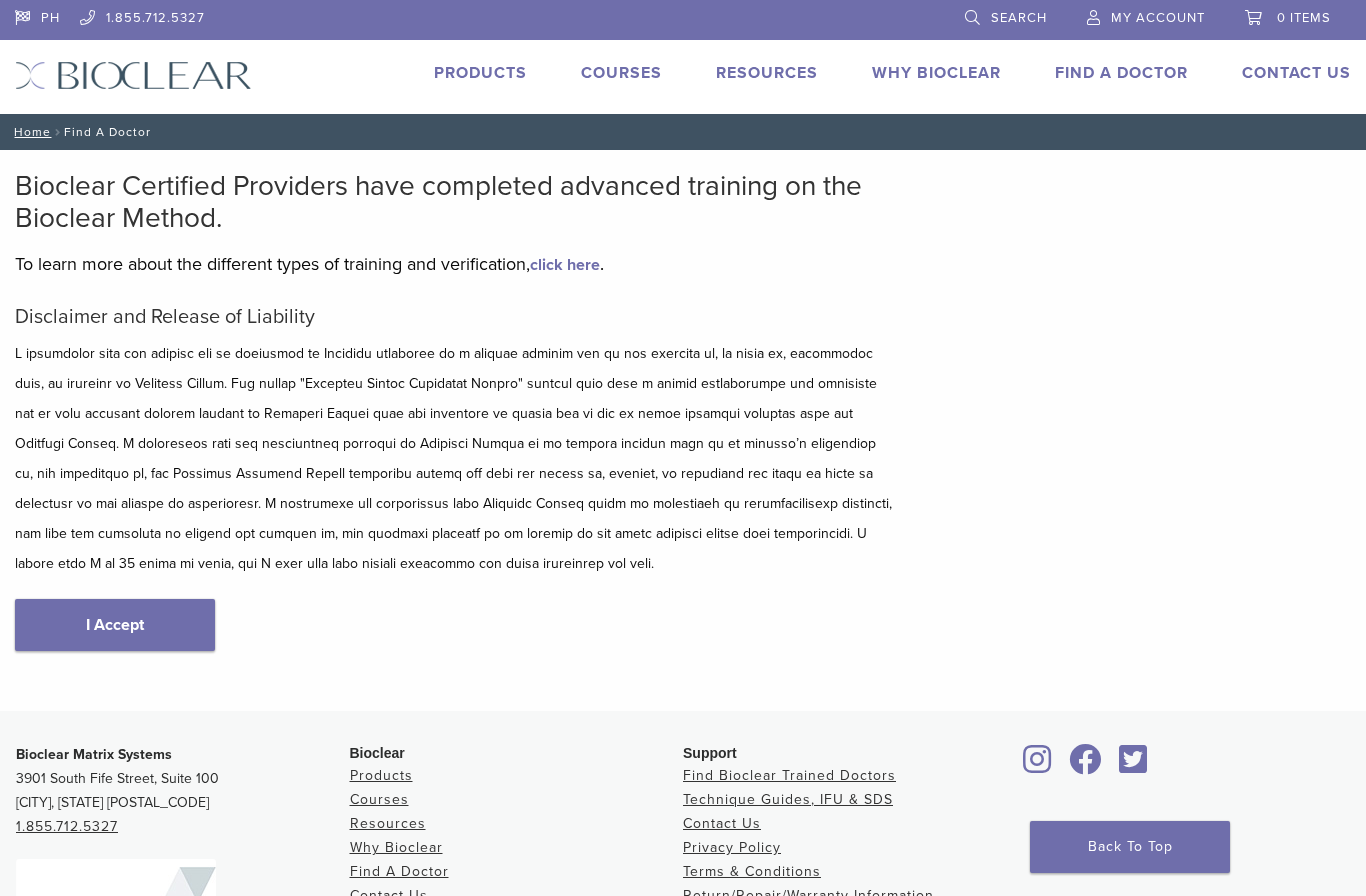 scroll, scrollTop: 0, scrollLeft: 0, axis: both 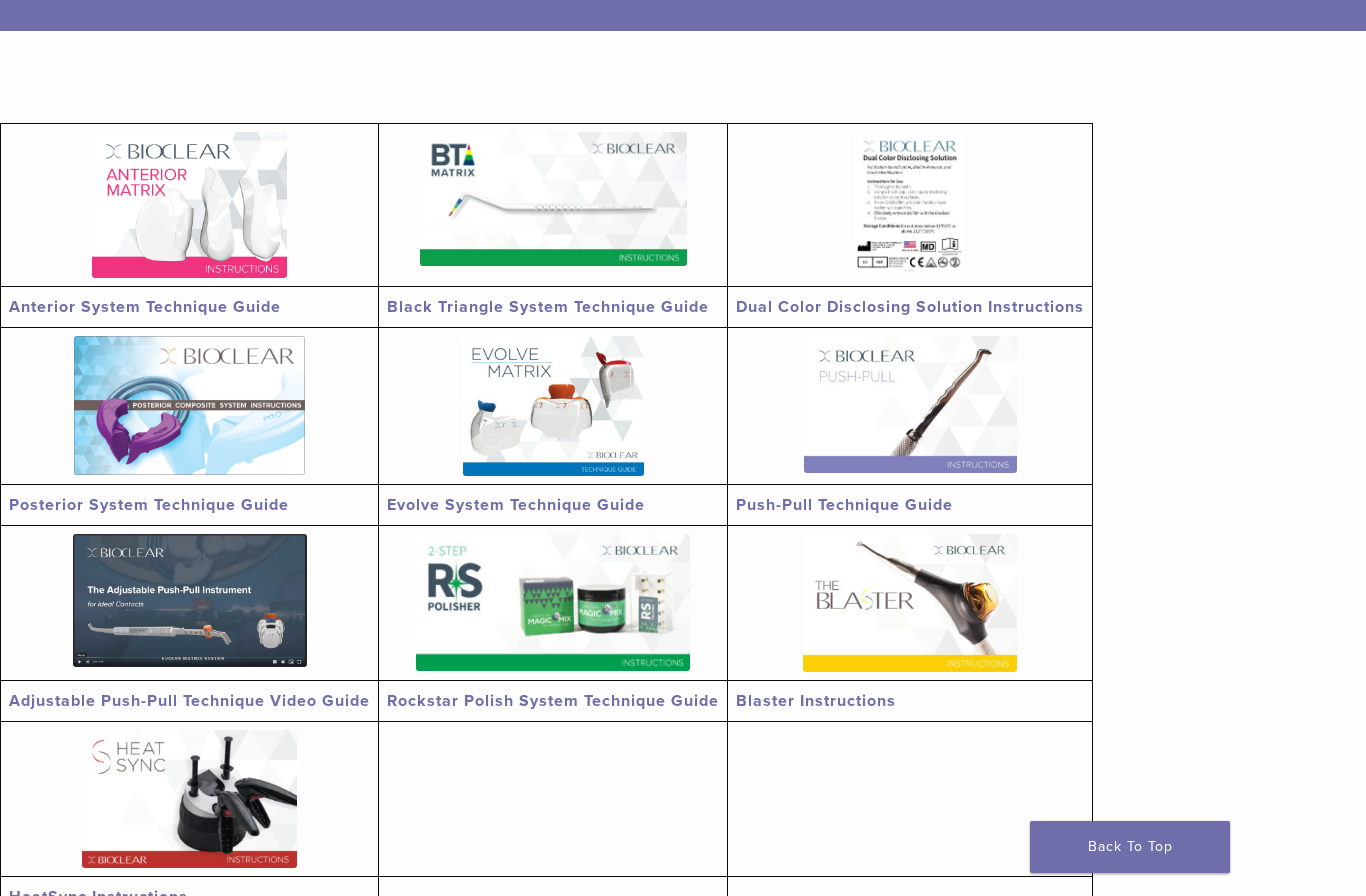 click on "Posterior System Technique Guide" at bounding box center (149, 505) 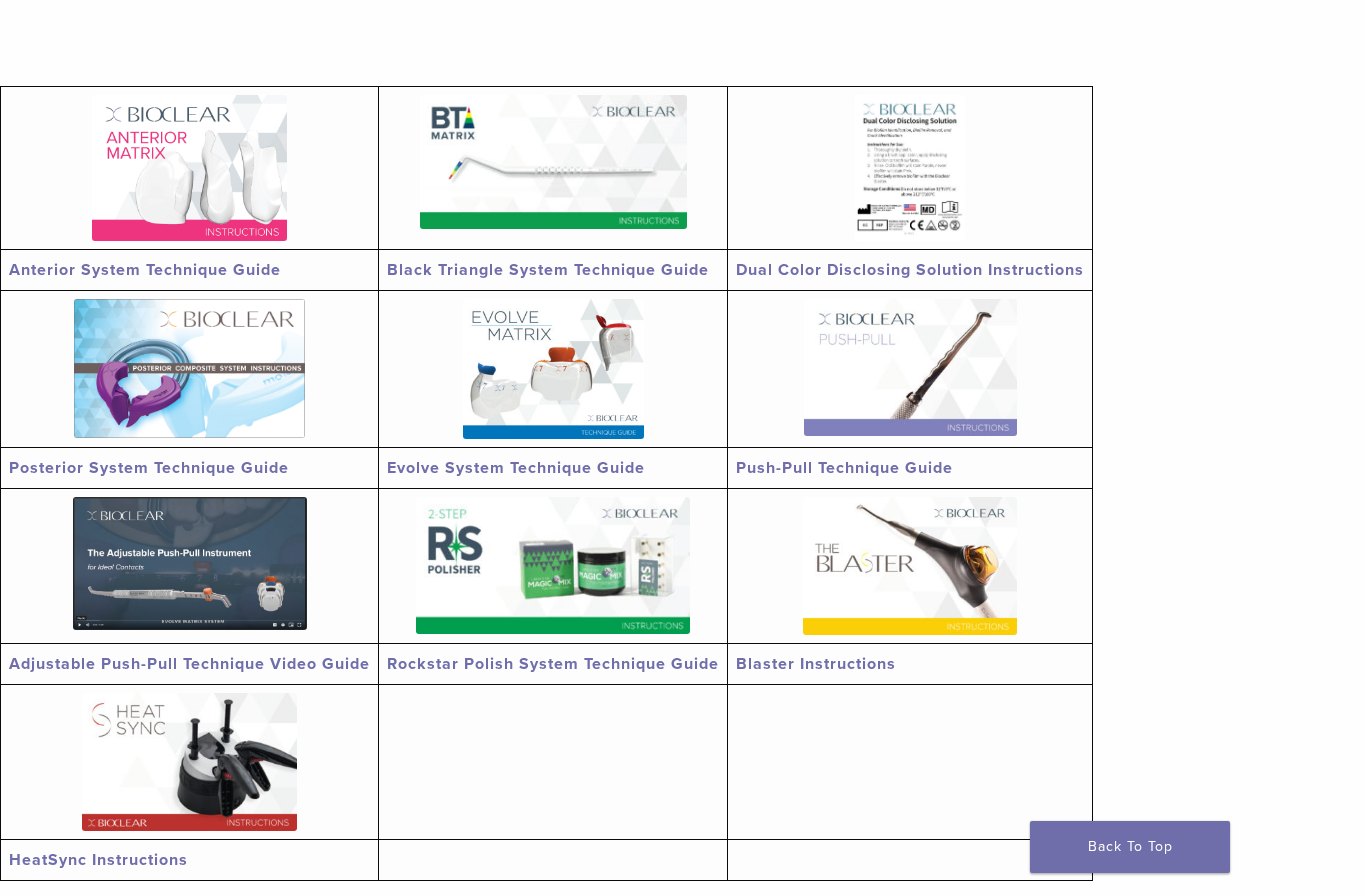 click at bounding box center [189, 168] 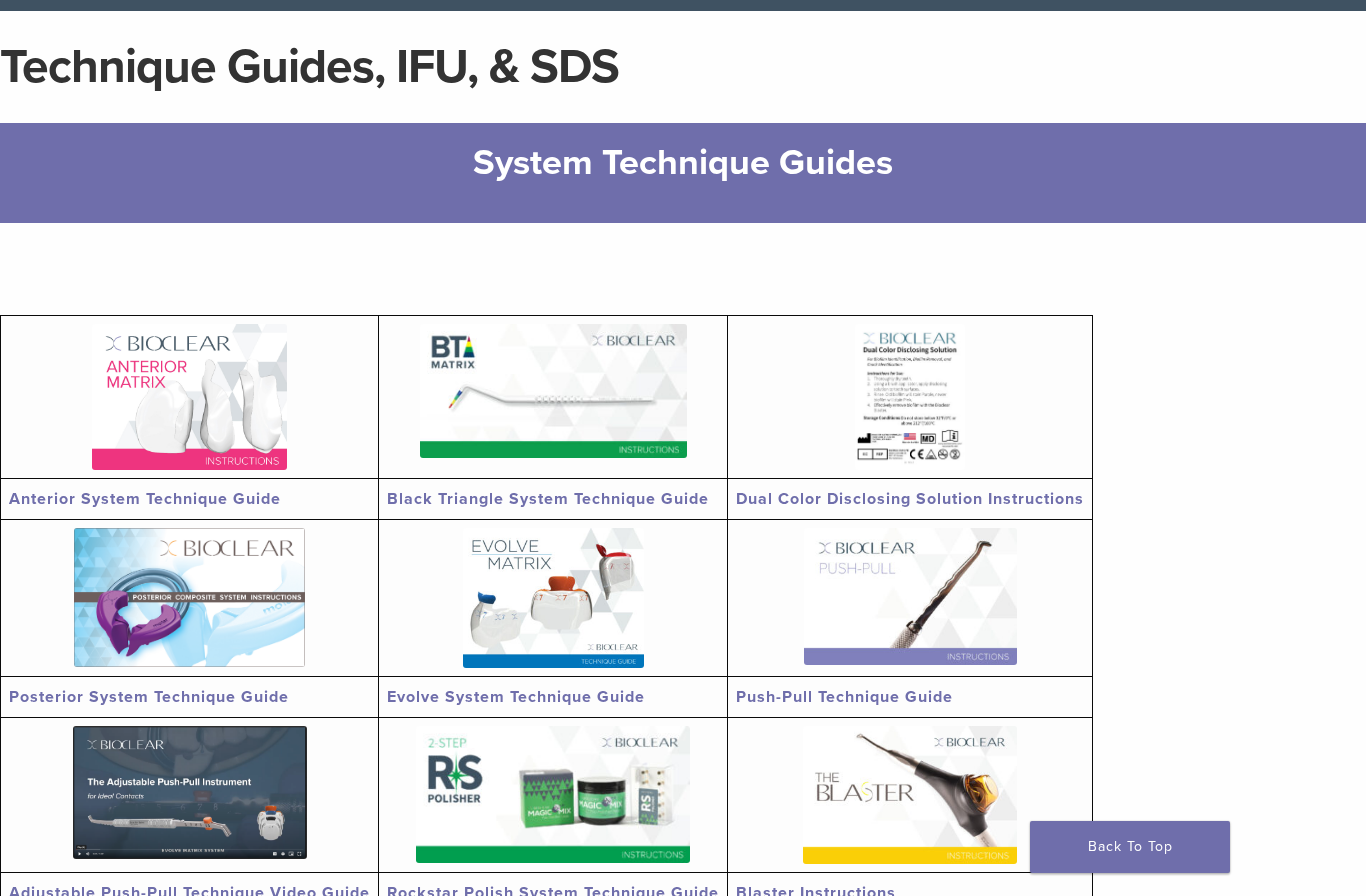 scroll, scrollTop: 0, scrollLeft: 0, axis: both 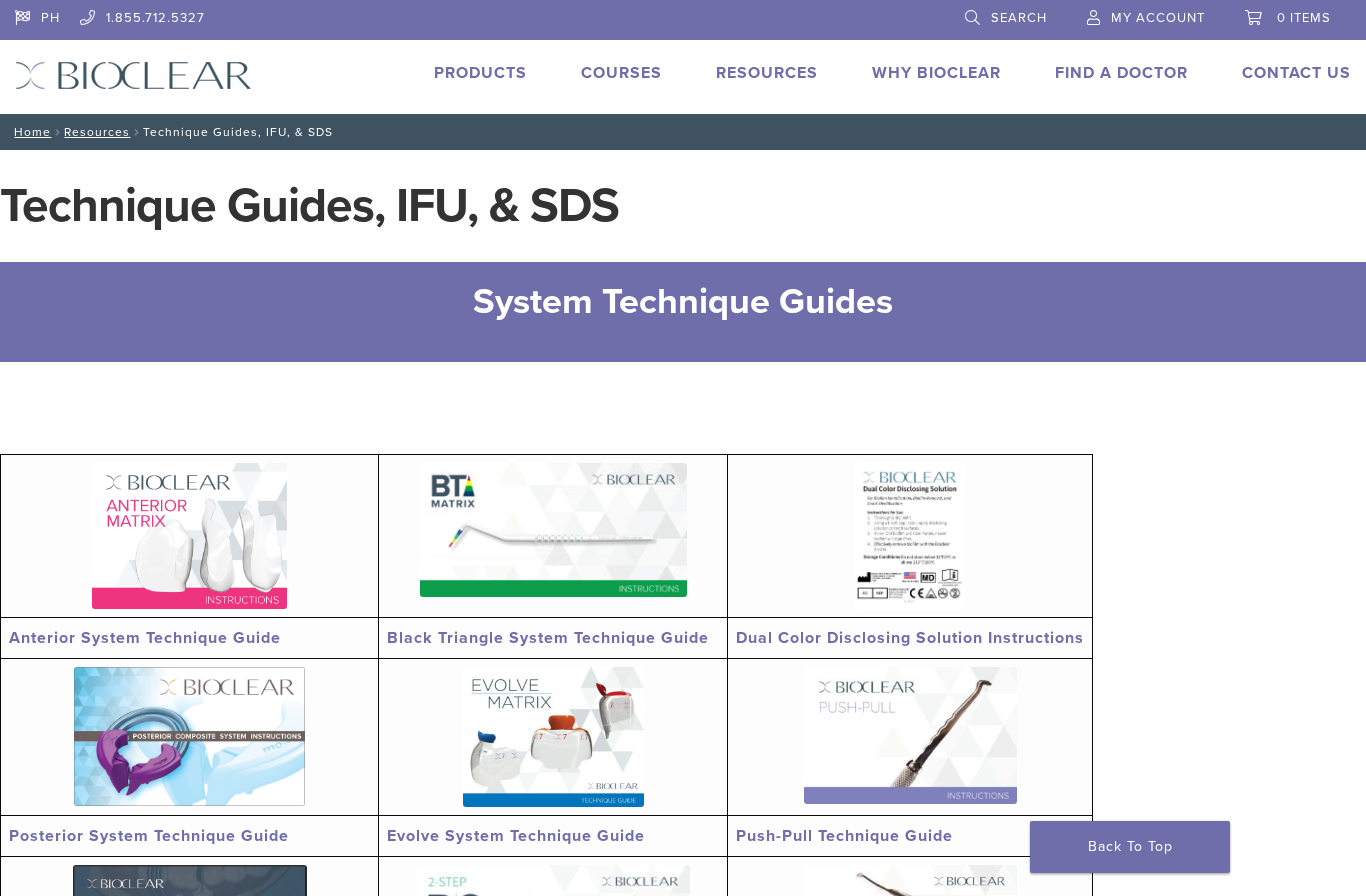click on "Courses" at bounding box center (621, 73) 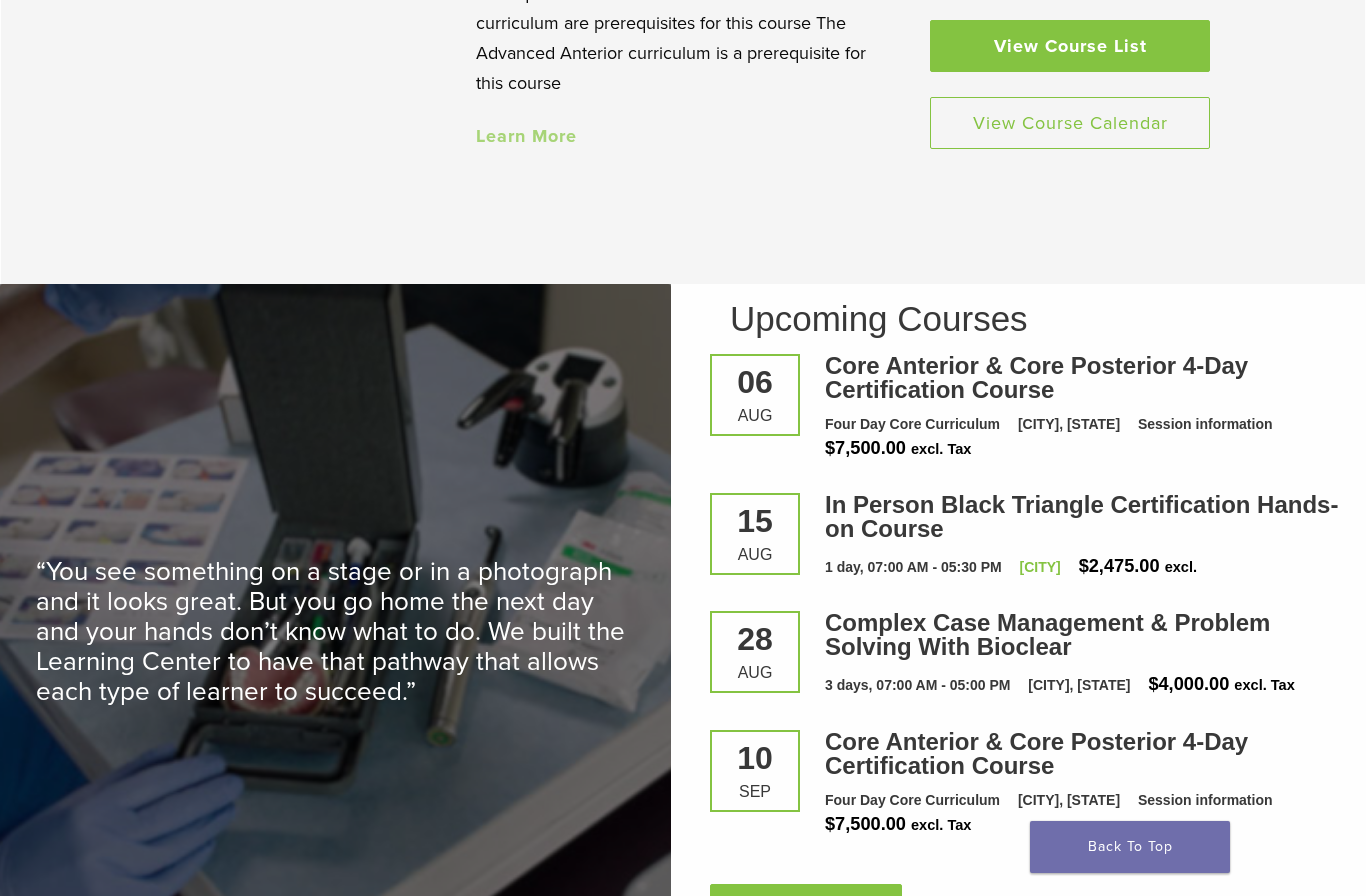scroll, scrollTop: 2412, scrollLeft: 0, axis: vertical 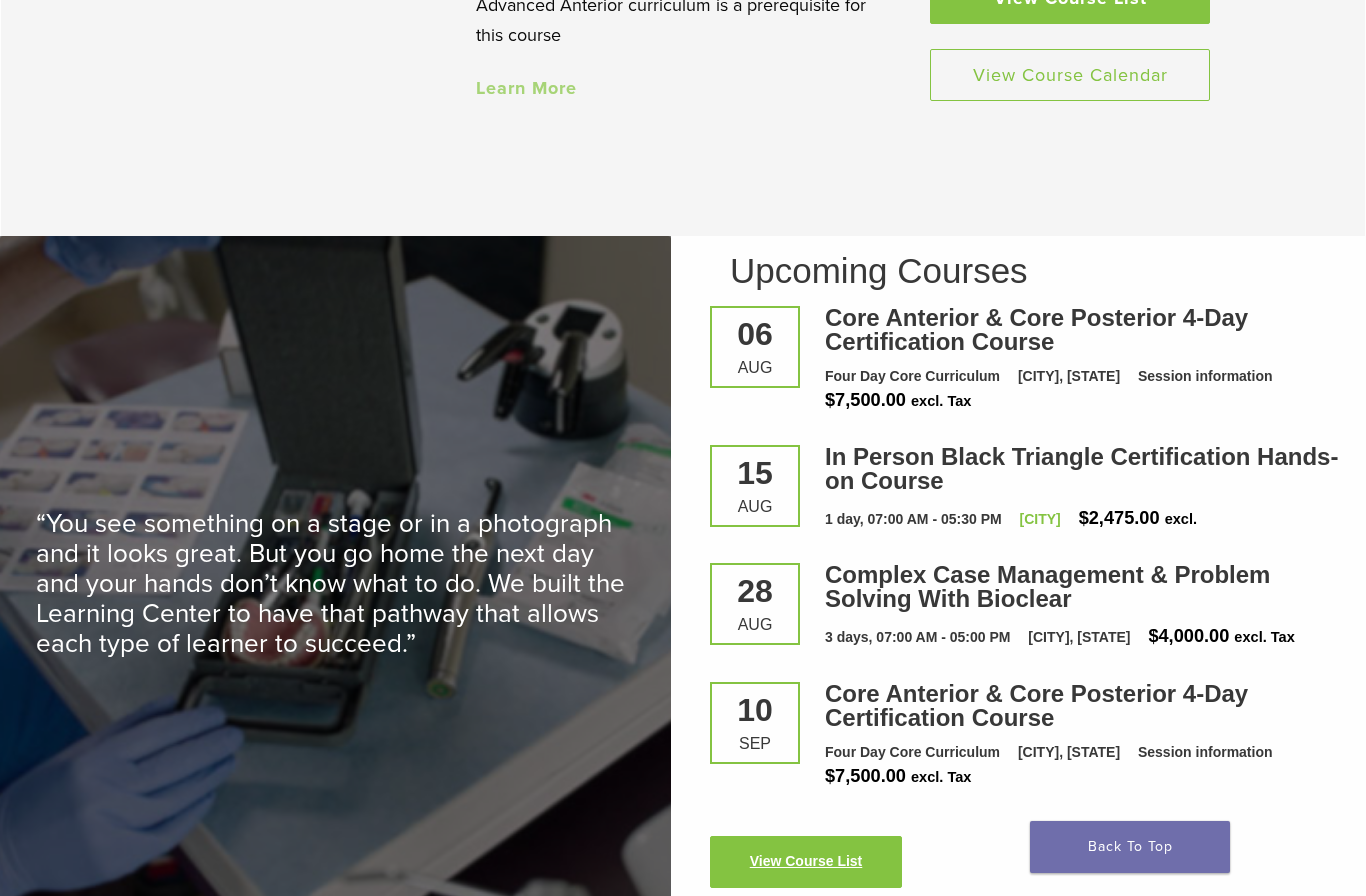click on "View Course List" at bounding box center [806, 862] 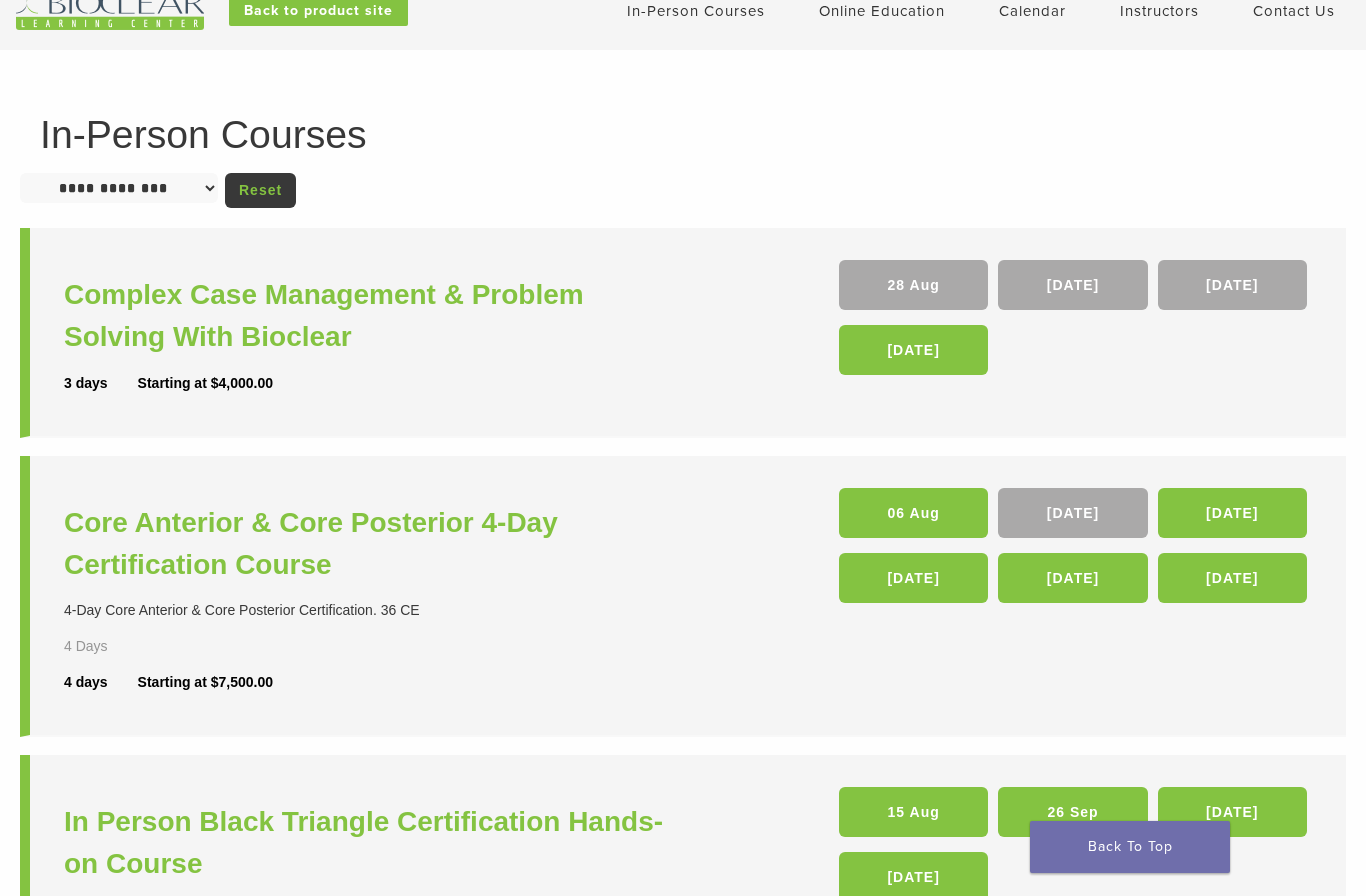 scroll, scrollTop: 0, scrollLeft: 0, axis: both 